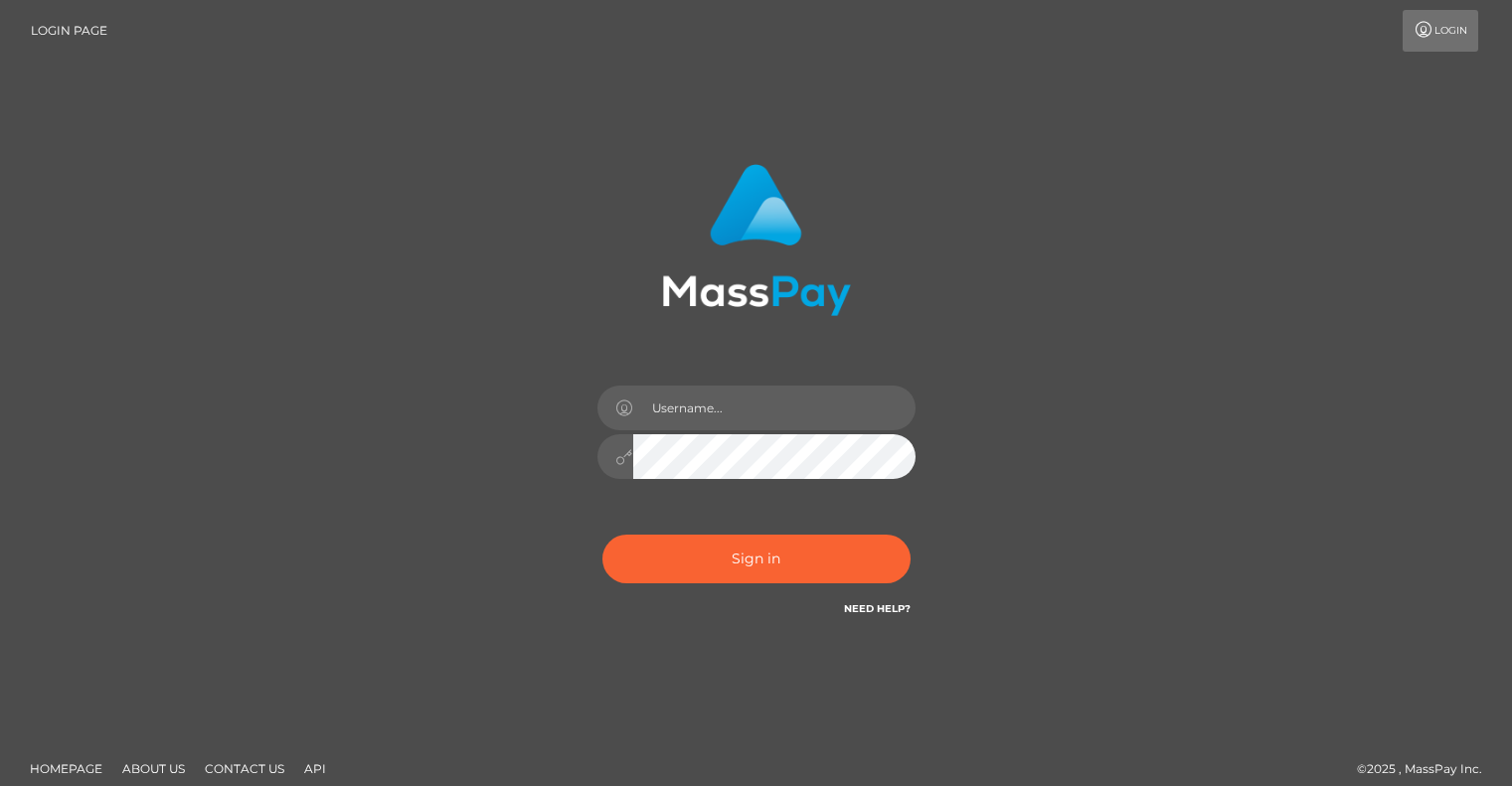 scroll, scrollTop: 0, scrollLeft: 0, axis: both 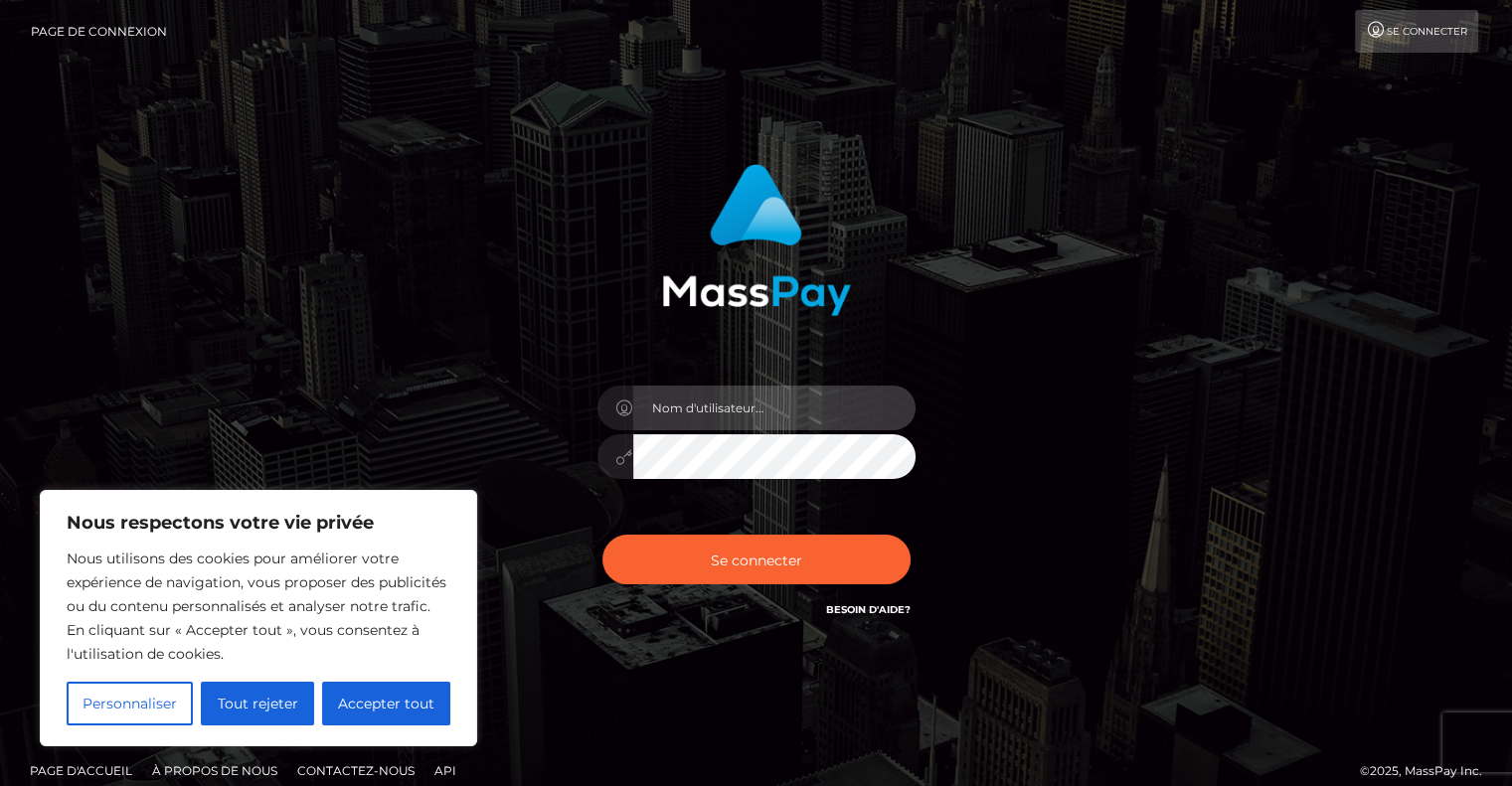 click at bounding box center [774, 407] 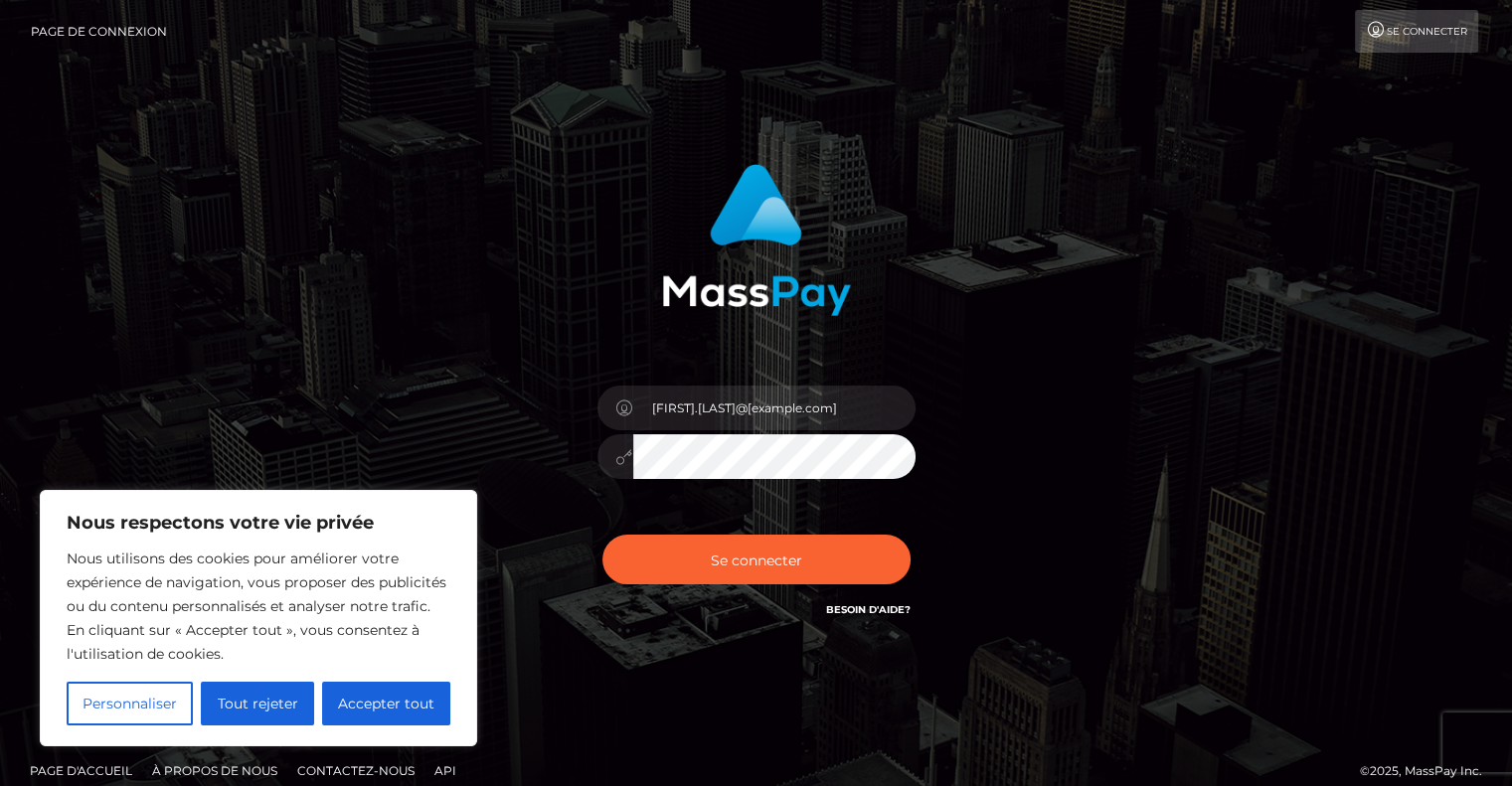 click at bounding box center [756, 453] 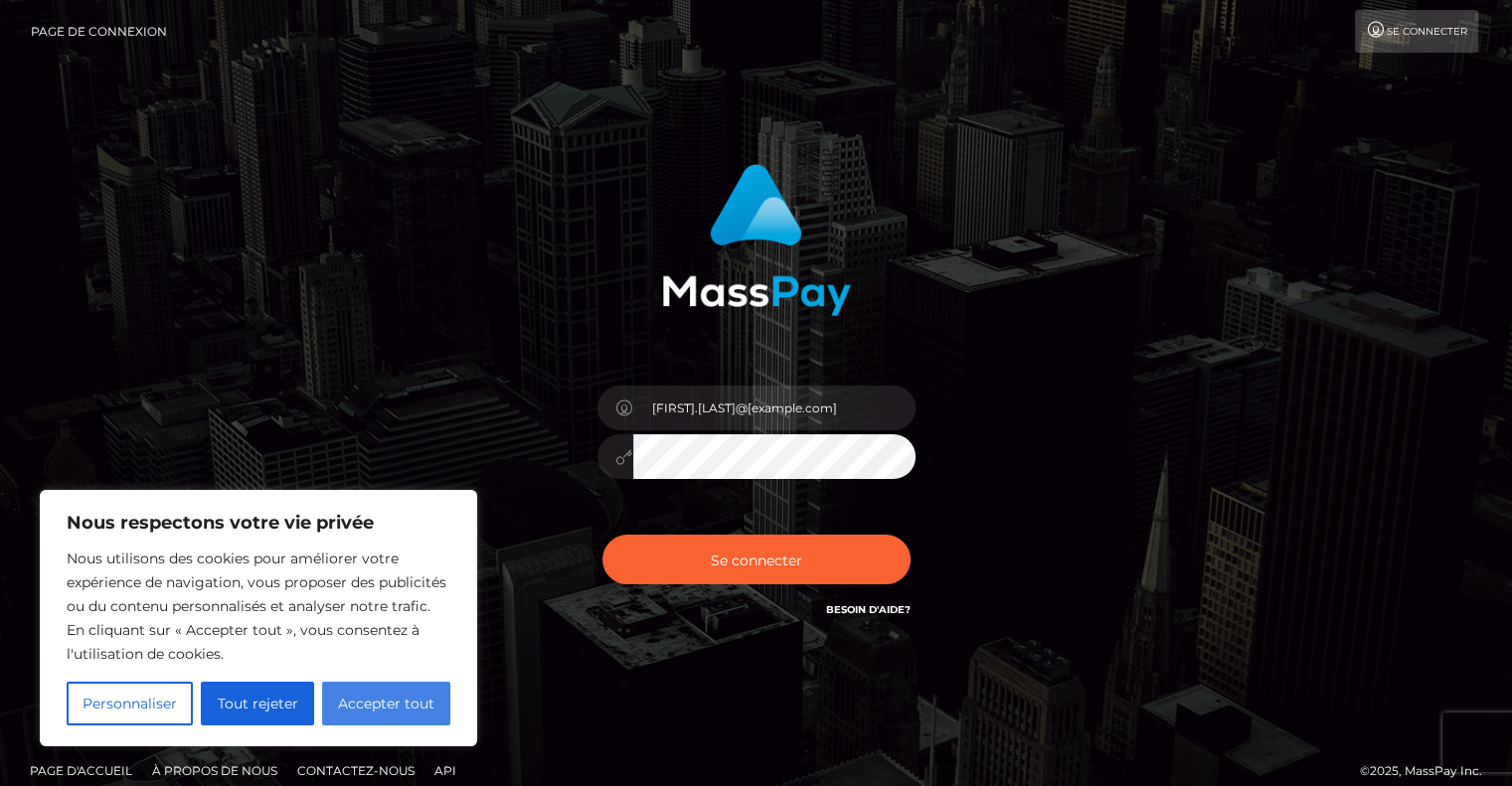 click on "Accepter tout" at bounding box center (386, 704) 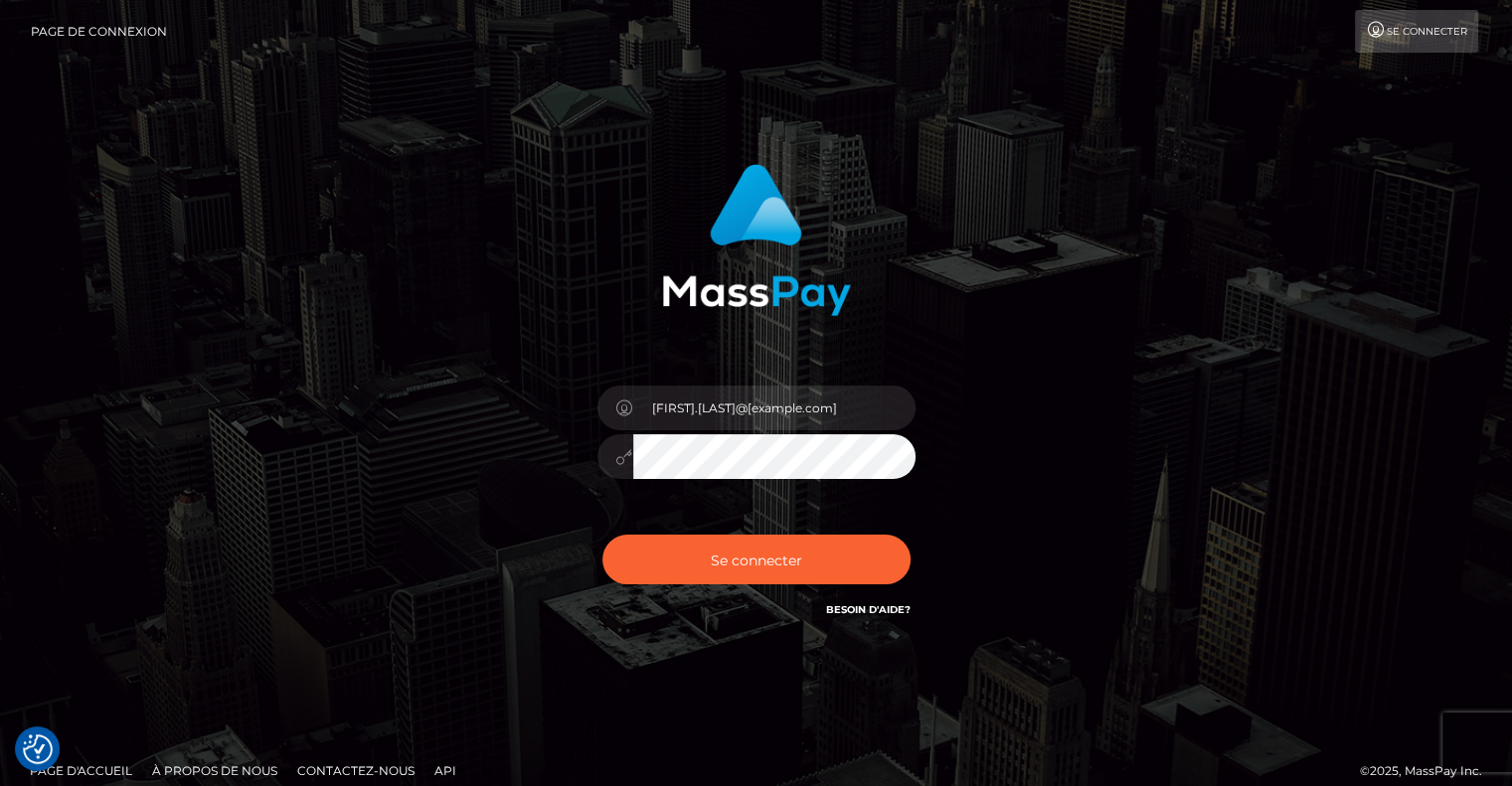 drag, startPoint x: 754, startPoint y: 480, endPoint x: 1304, endPoint y: 136, distance: 648.7187 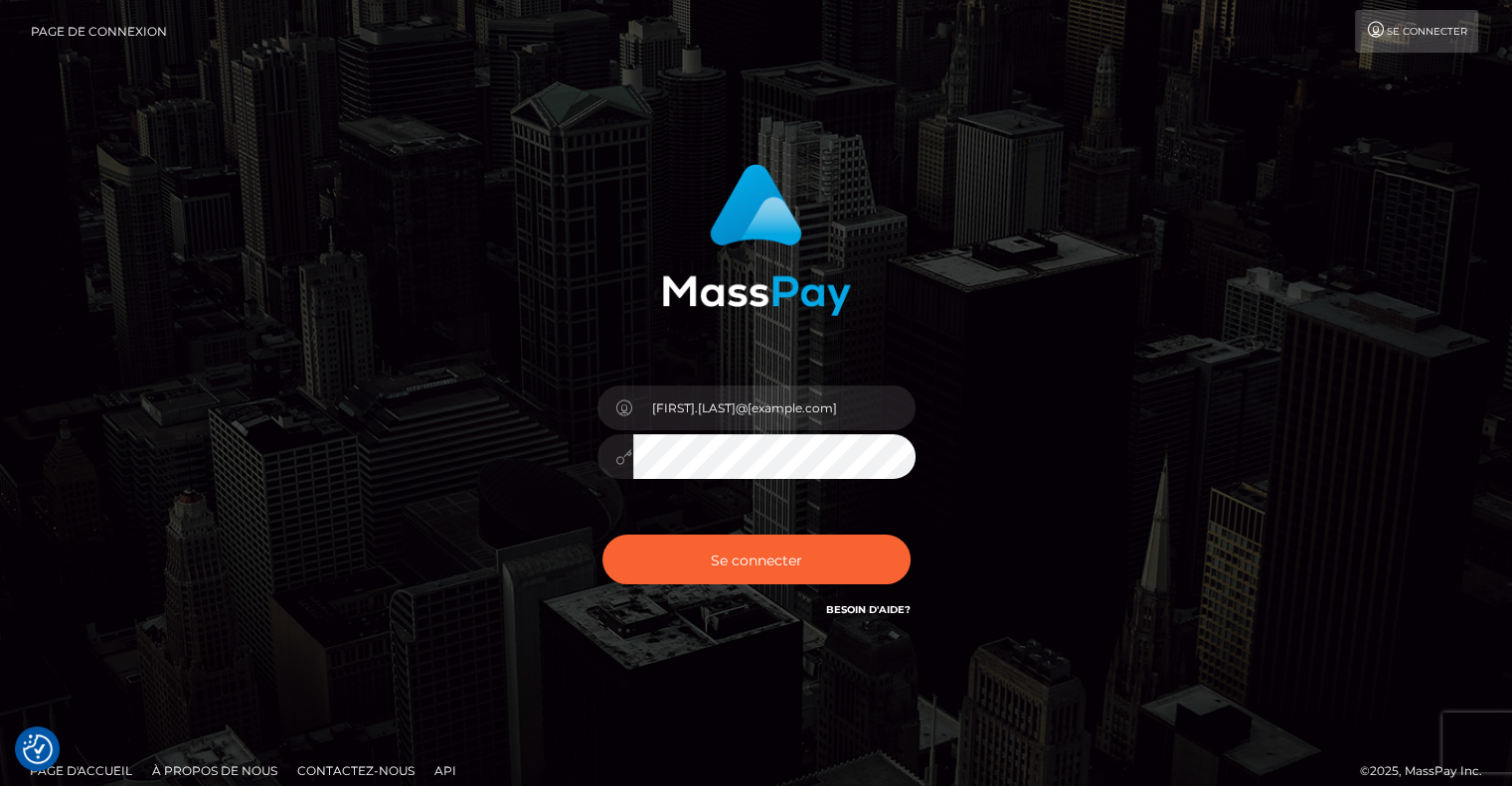 click on "[FIRST].[LAST]@[example.com]
Besoin d'aide?" at bounding box center [756, 402] 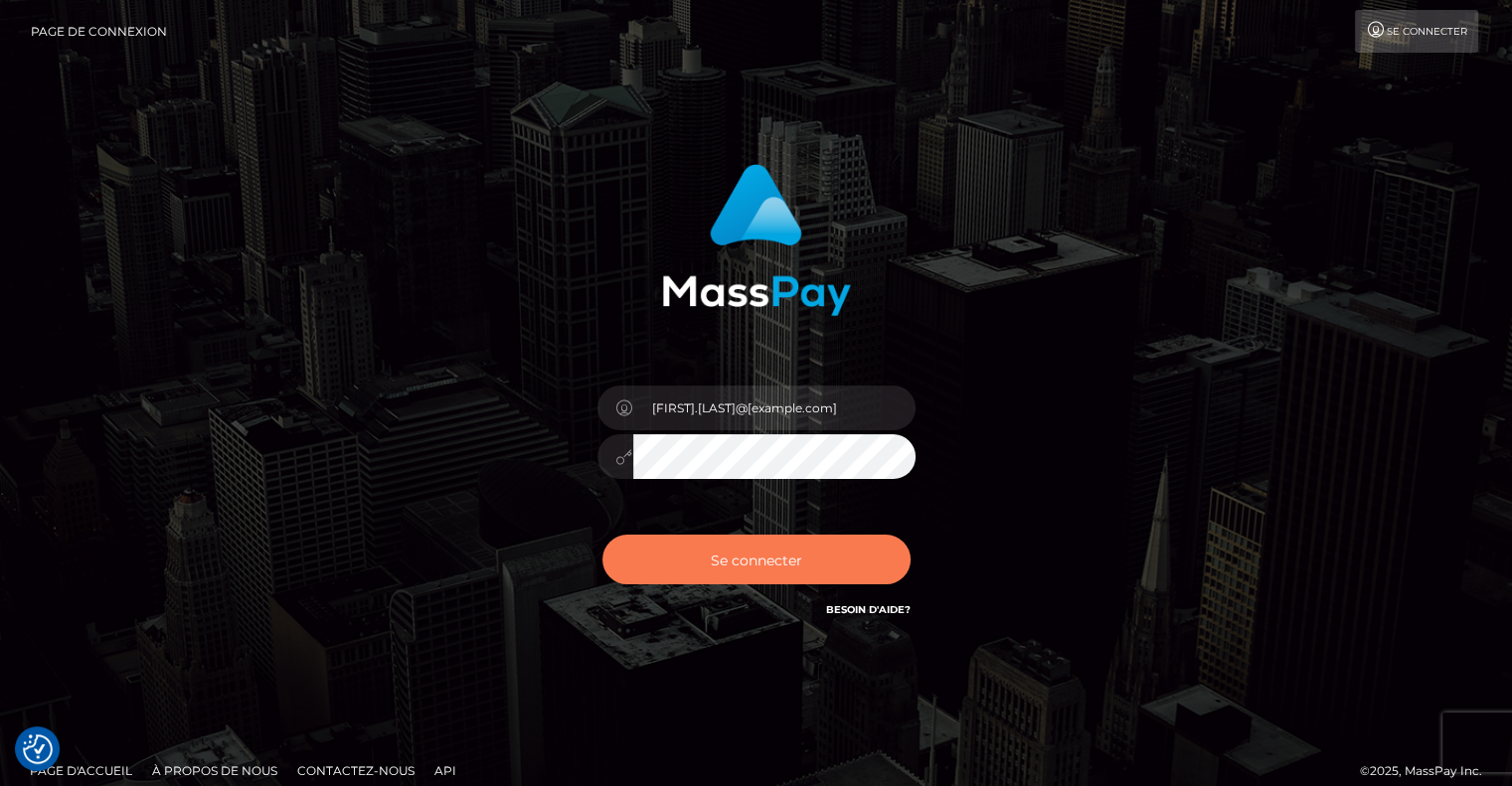 click on "Se connecter" at bounding box center (756, 559) 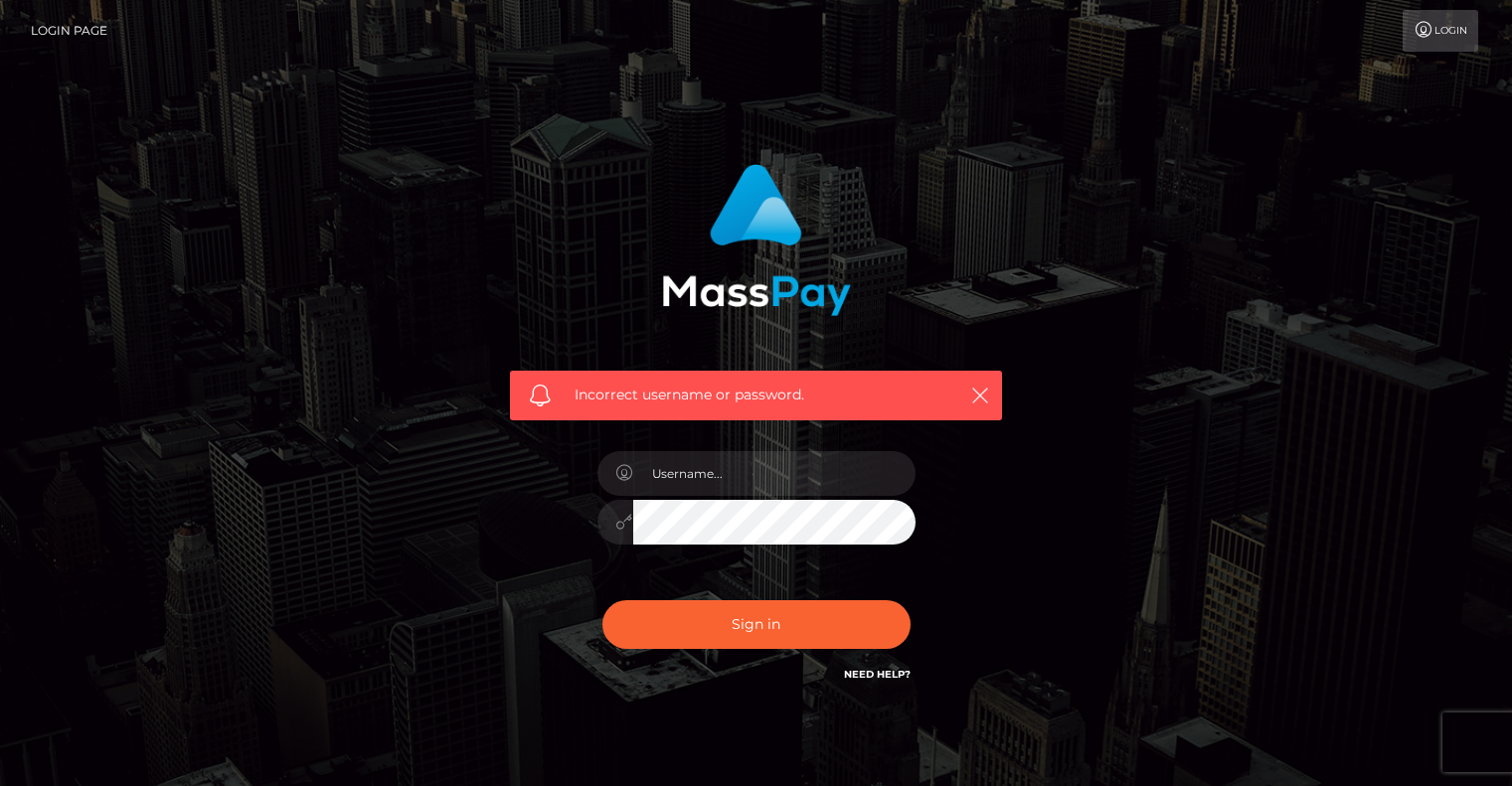 scroll, scrollTop: 0, scrollLeft: 0, axis: both 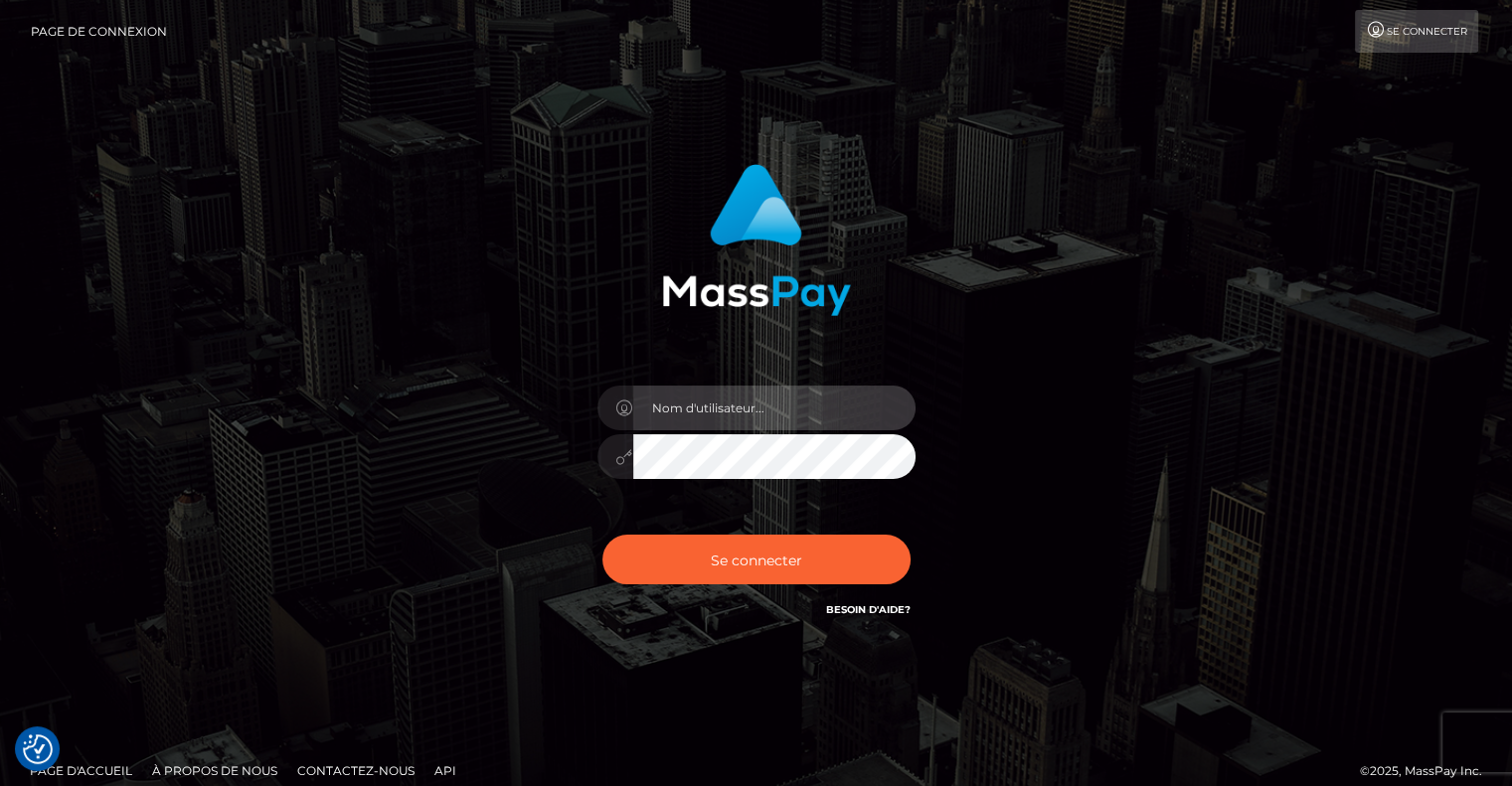 click at bounding box center [774, 407] 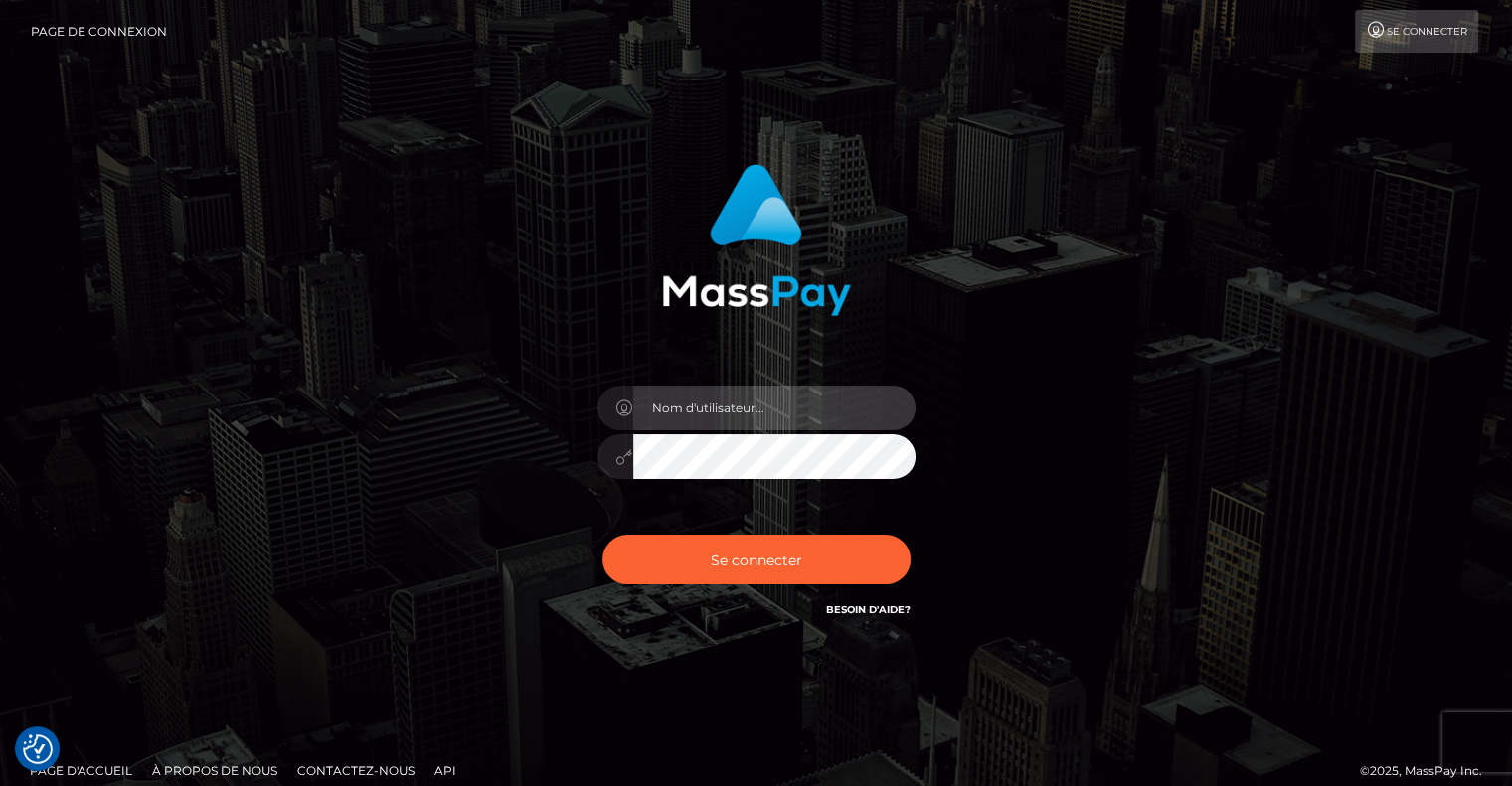 type on "[FIRST].[LAST]@[example.com]" 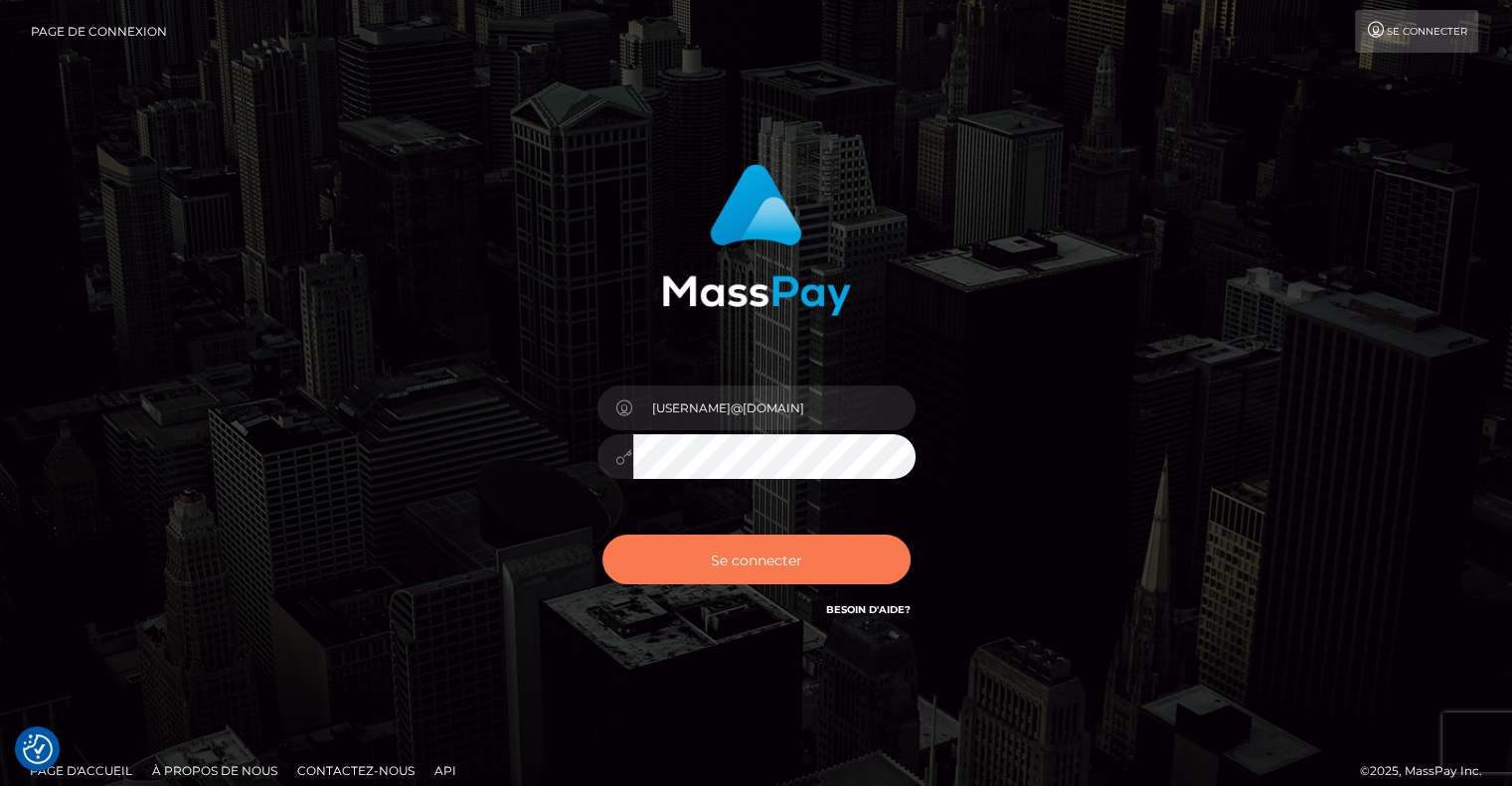click on "Se connecter" at bounding box center [756, 559] 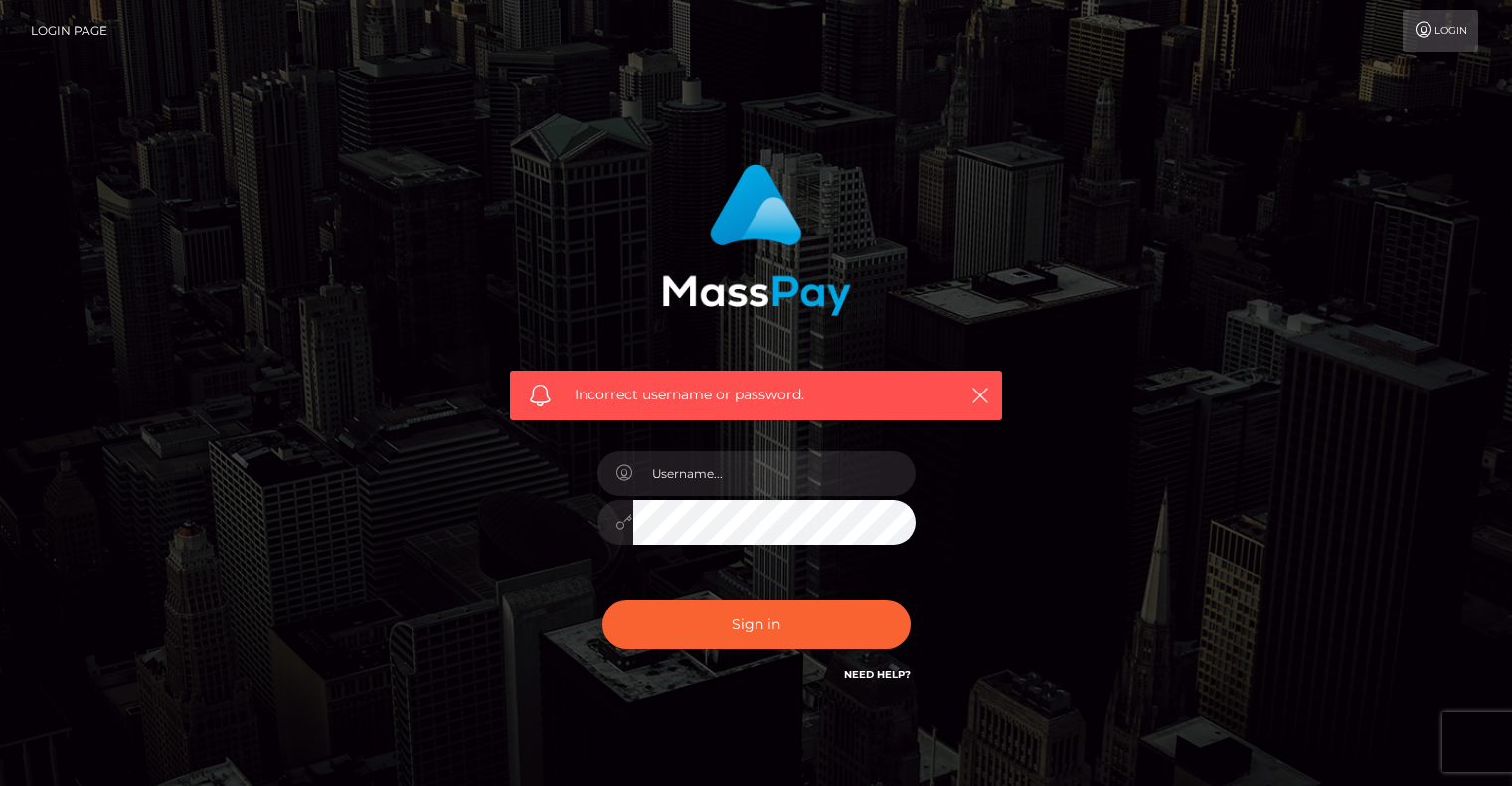 scroll, scrollTop: 0, scrollLeft: 0, axis: both 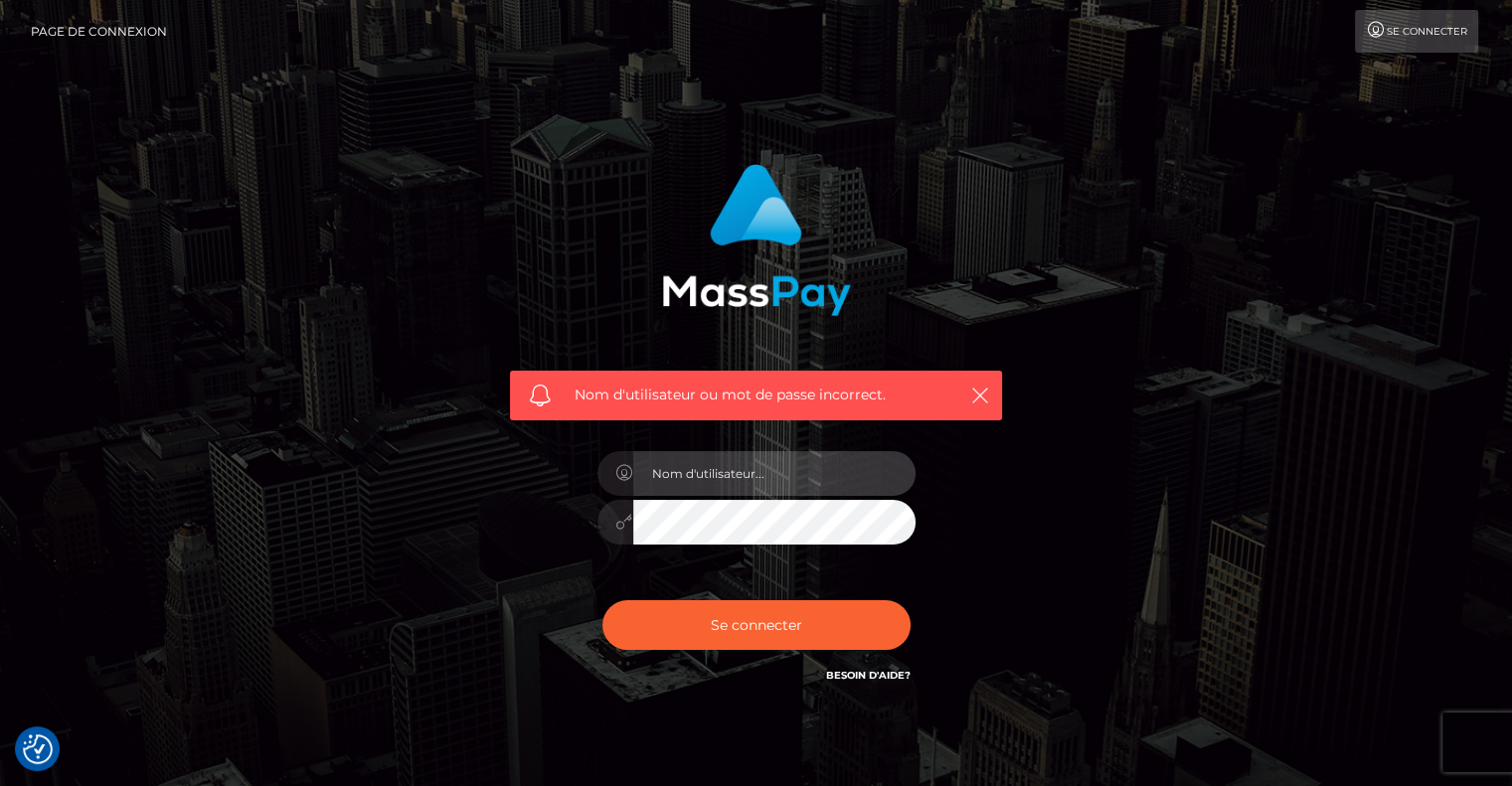 click at bounding box center (774, 473) 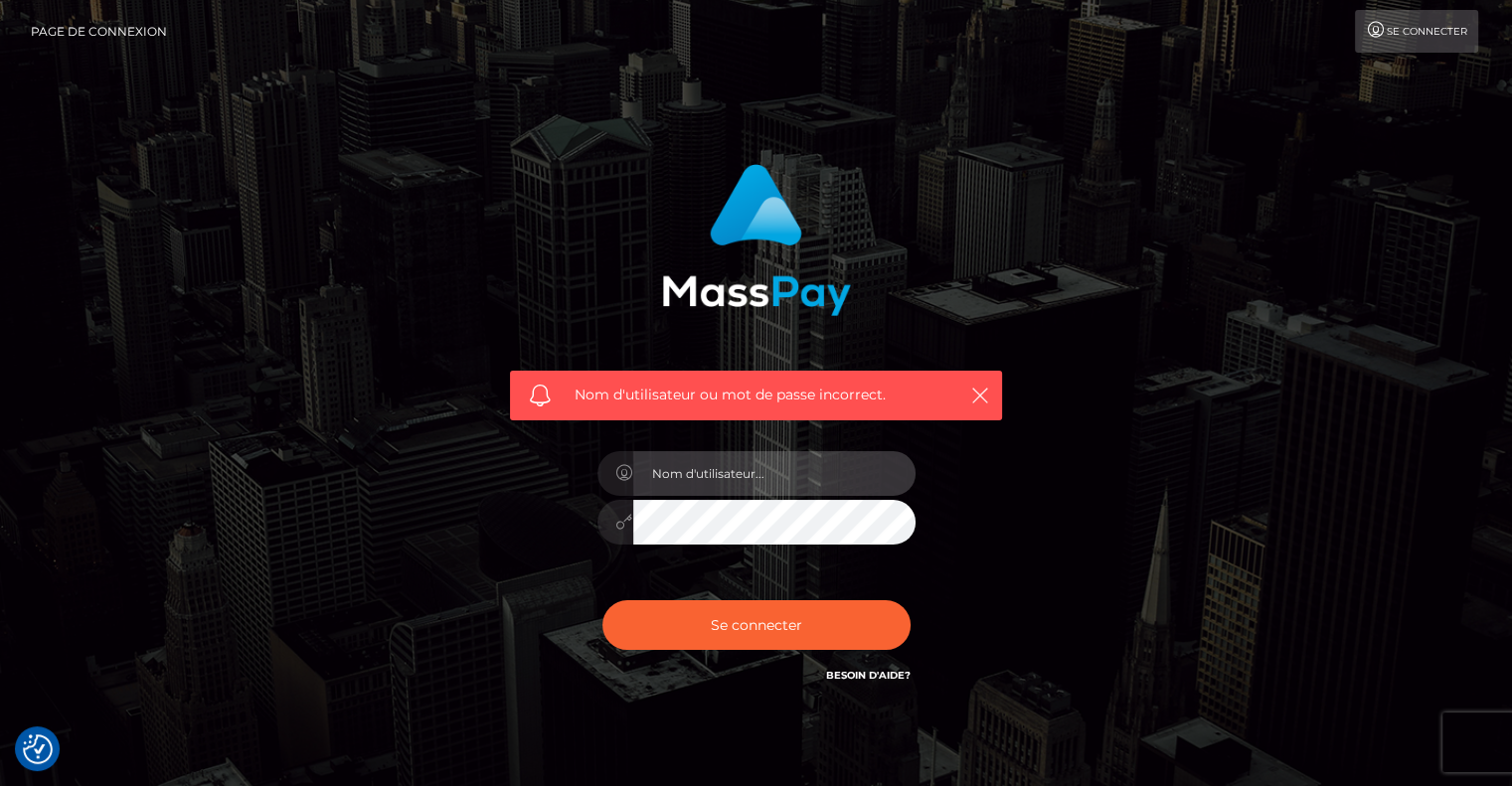 click at bounding box center (774, 473) 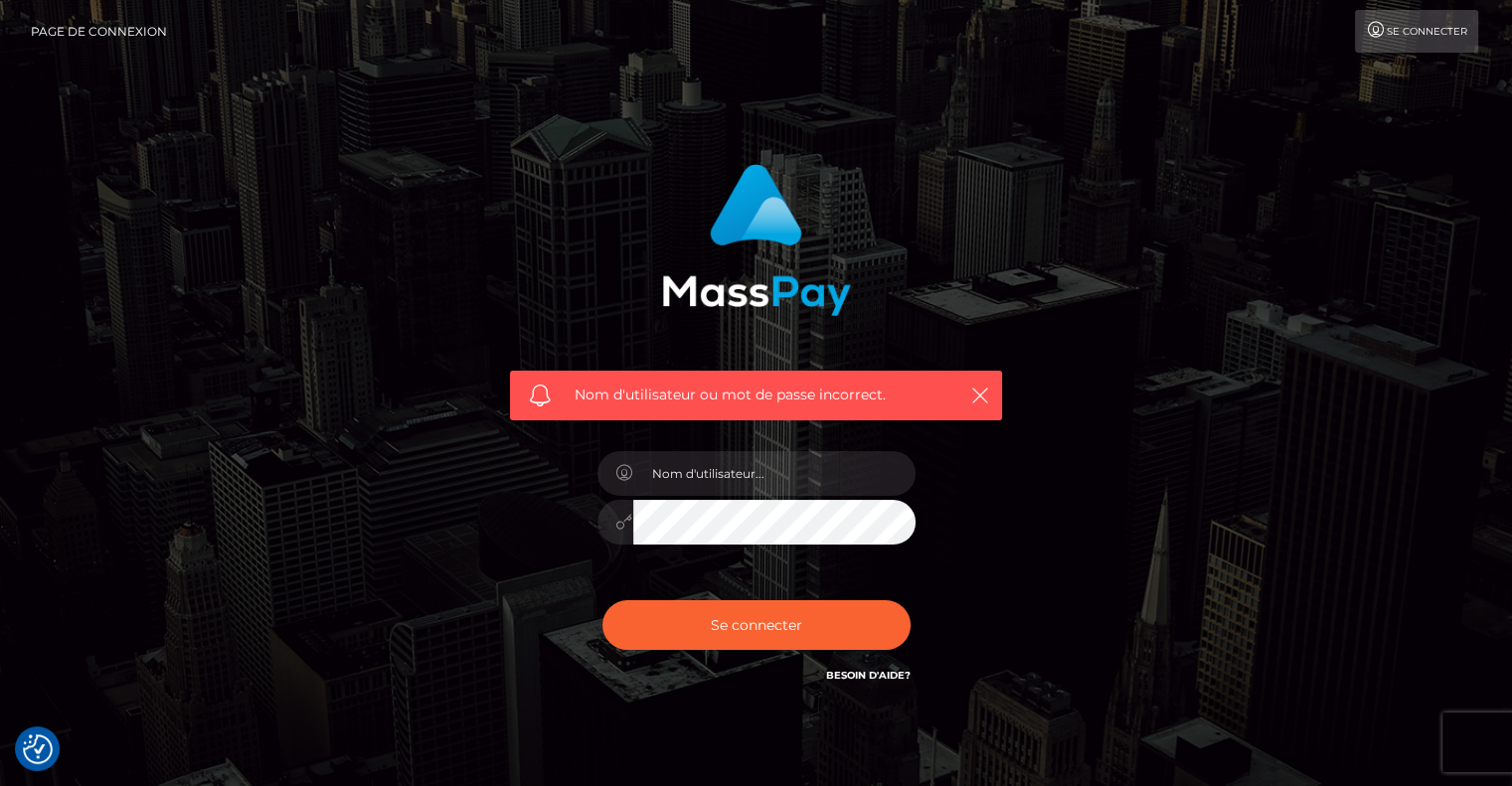 click on "Besoin d'aide?" at bounding box center (868, 675) 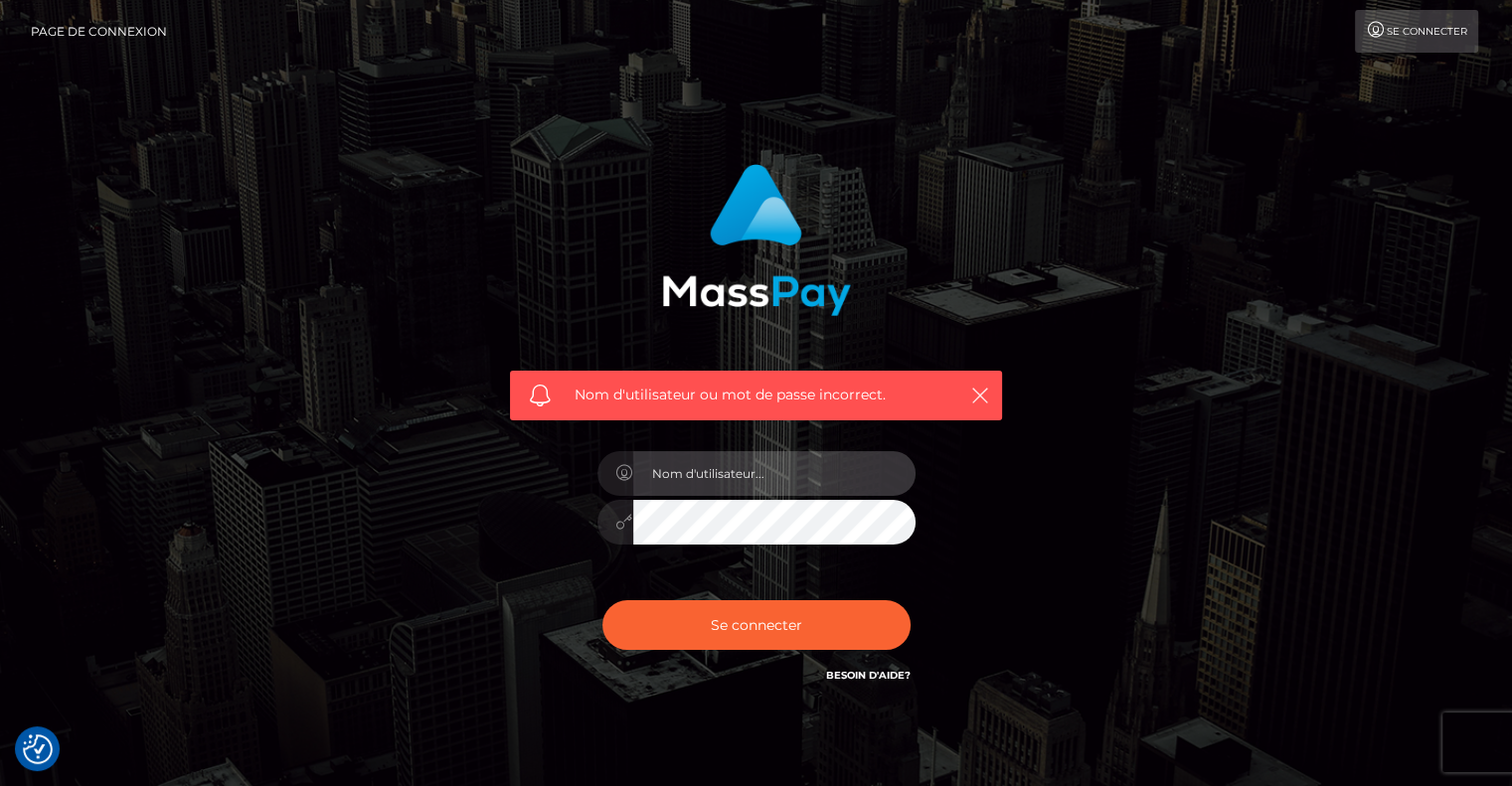 click at bounding box center [774, 473] 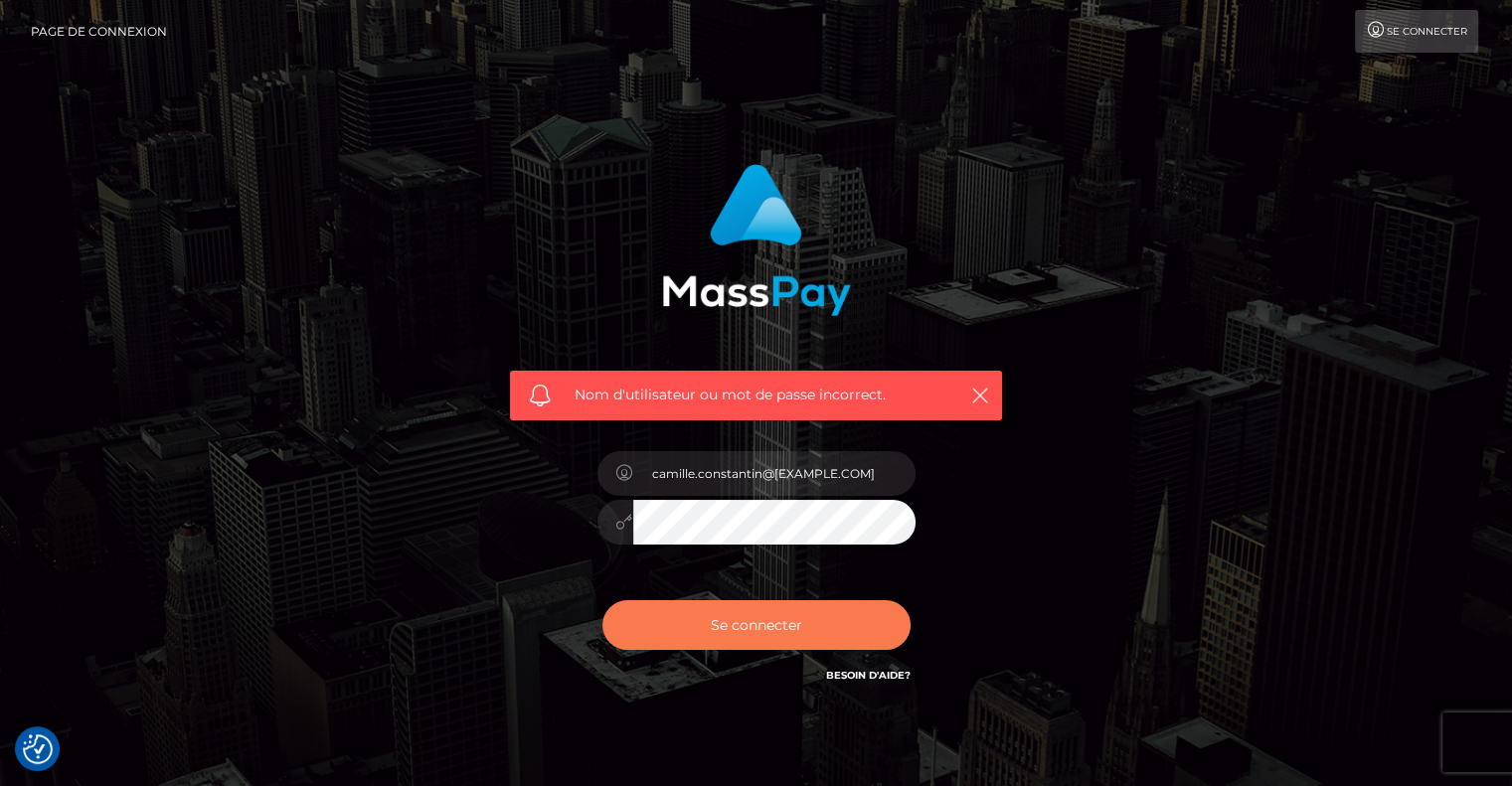 click on "Se connecter" at bounding box center (756, 625) 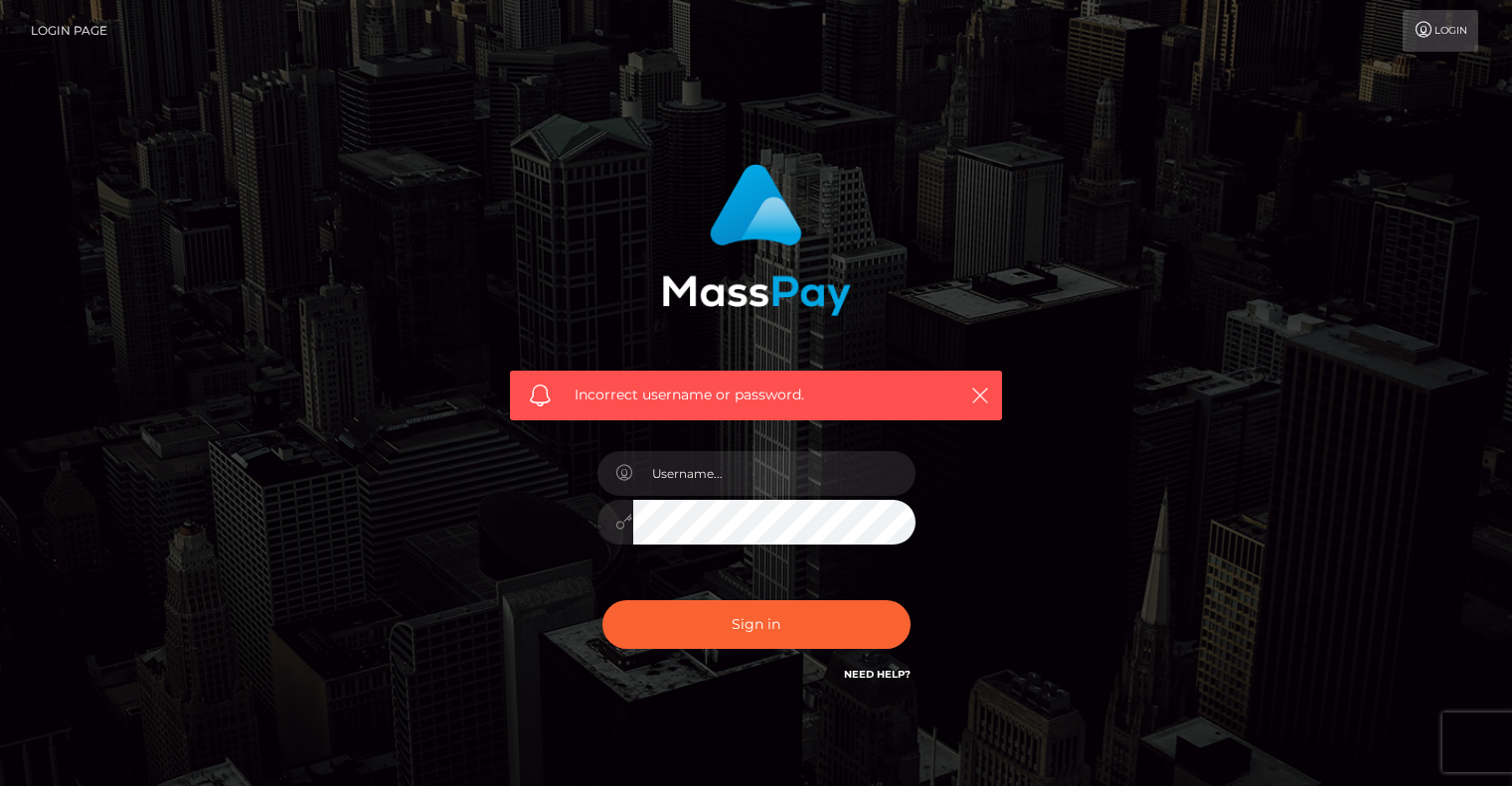 scroll, scrollTop: 0, scrollLeft: 0, axis: both 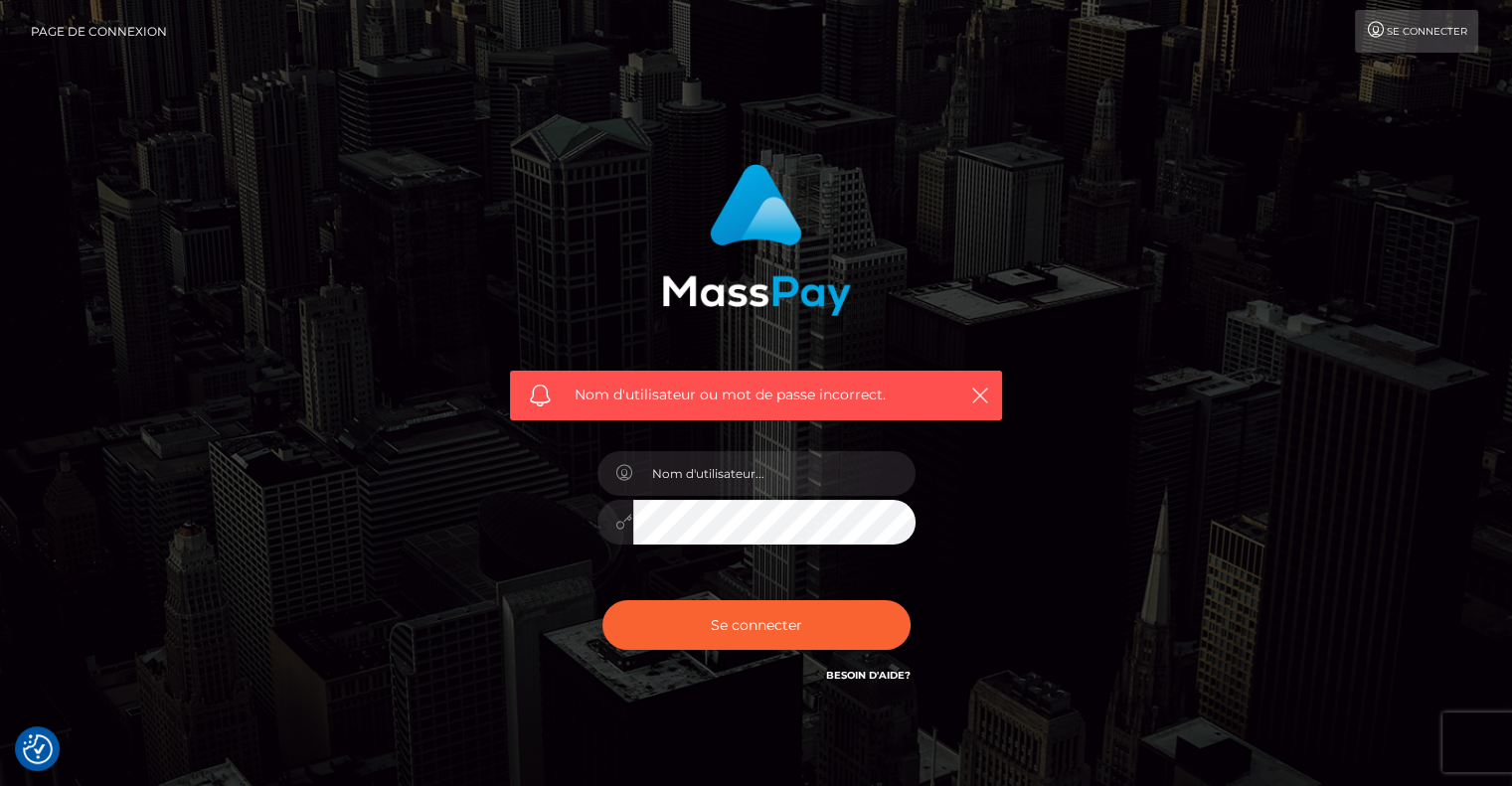 click on "Nom d'utilisateur ou mot de passe incorrect." at bounding box center (756, 435) 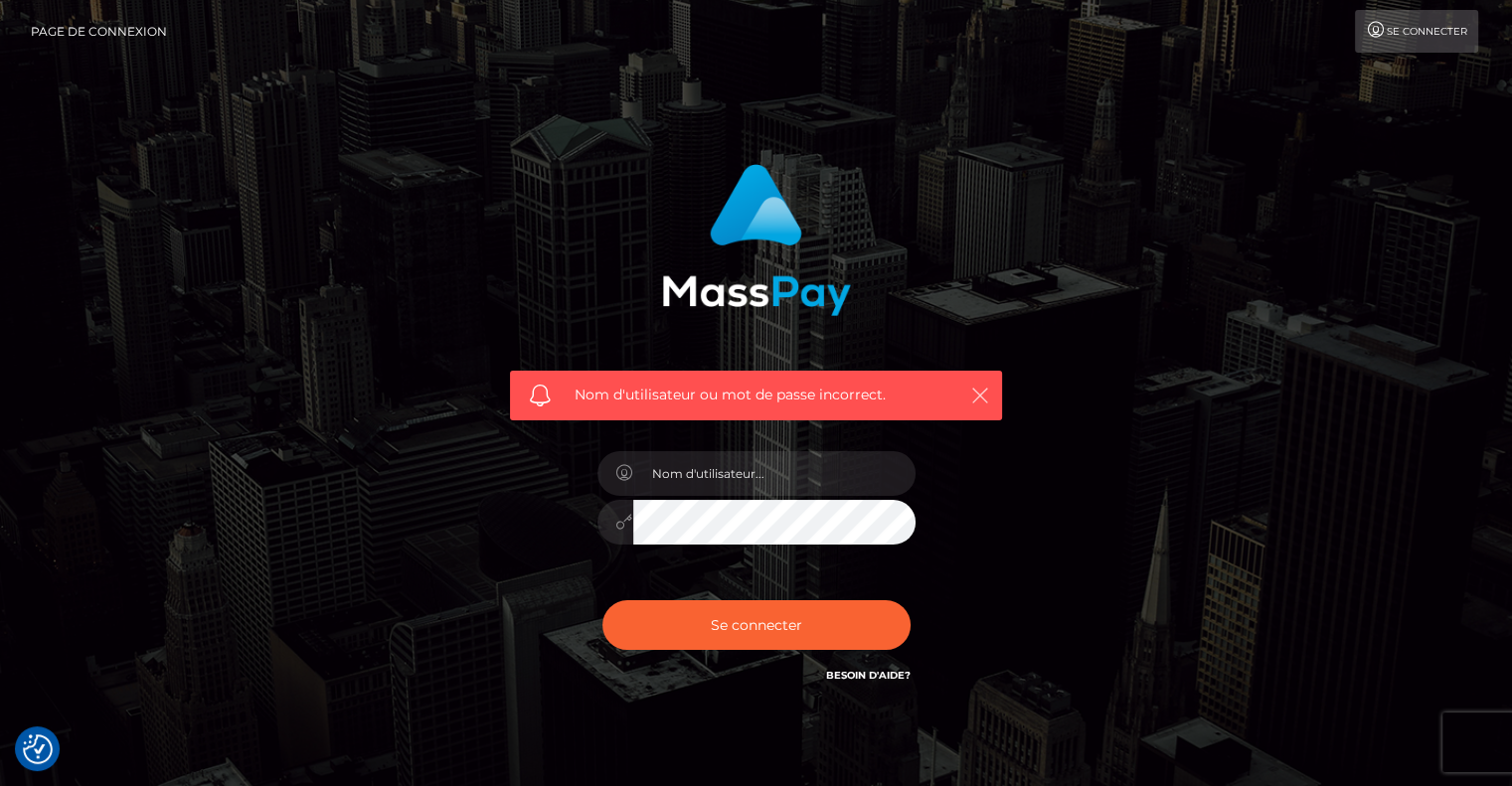 click at bounding box center [980, 395] 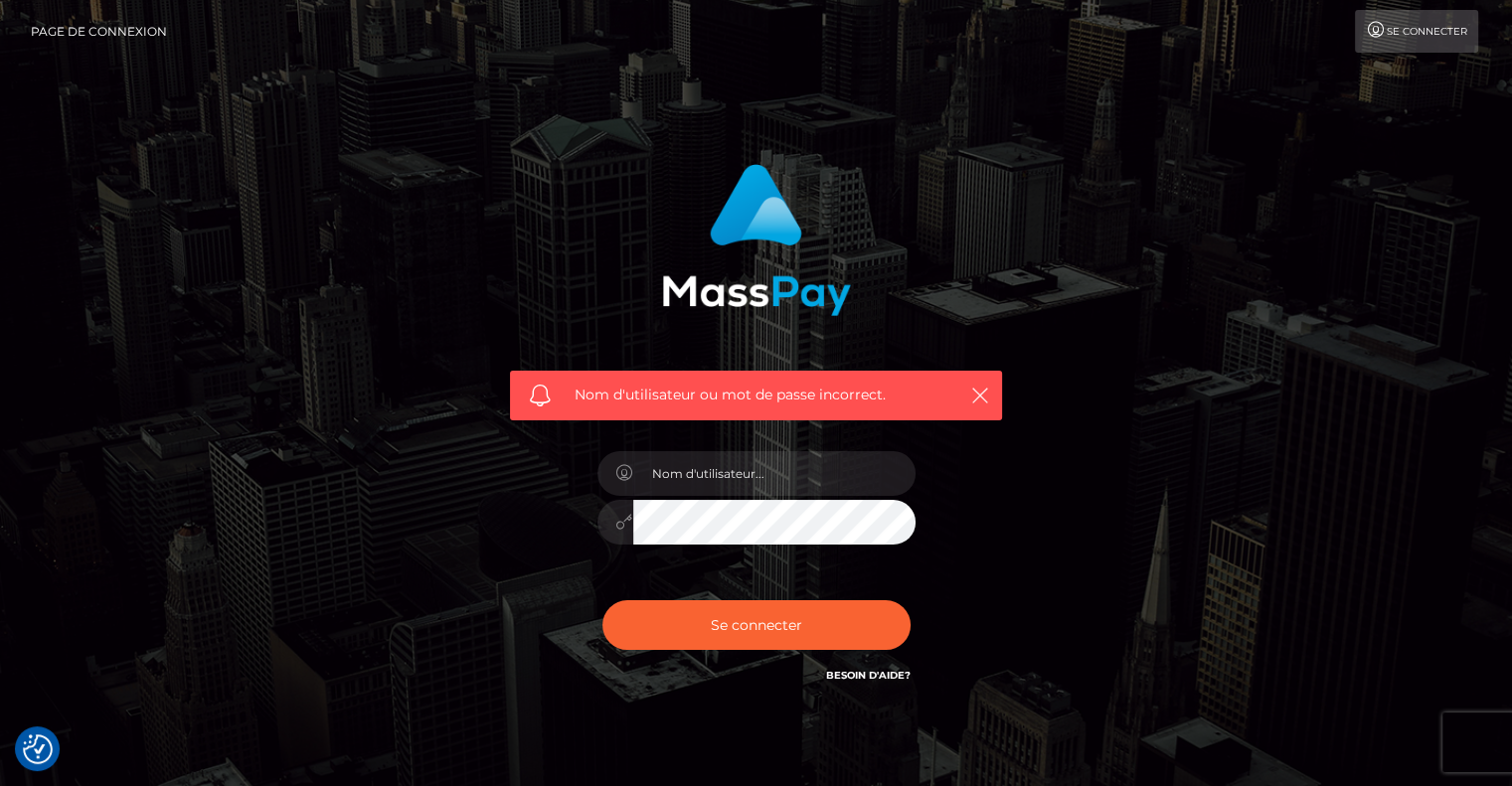 click on "Se connecter" at bounding box center (1417, 31) 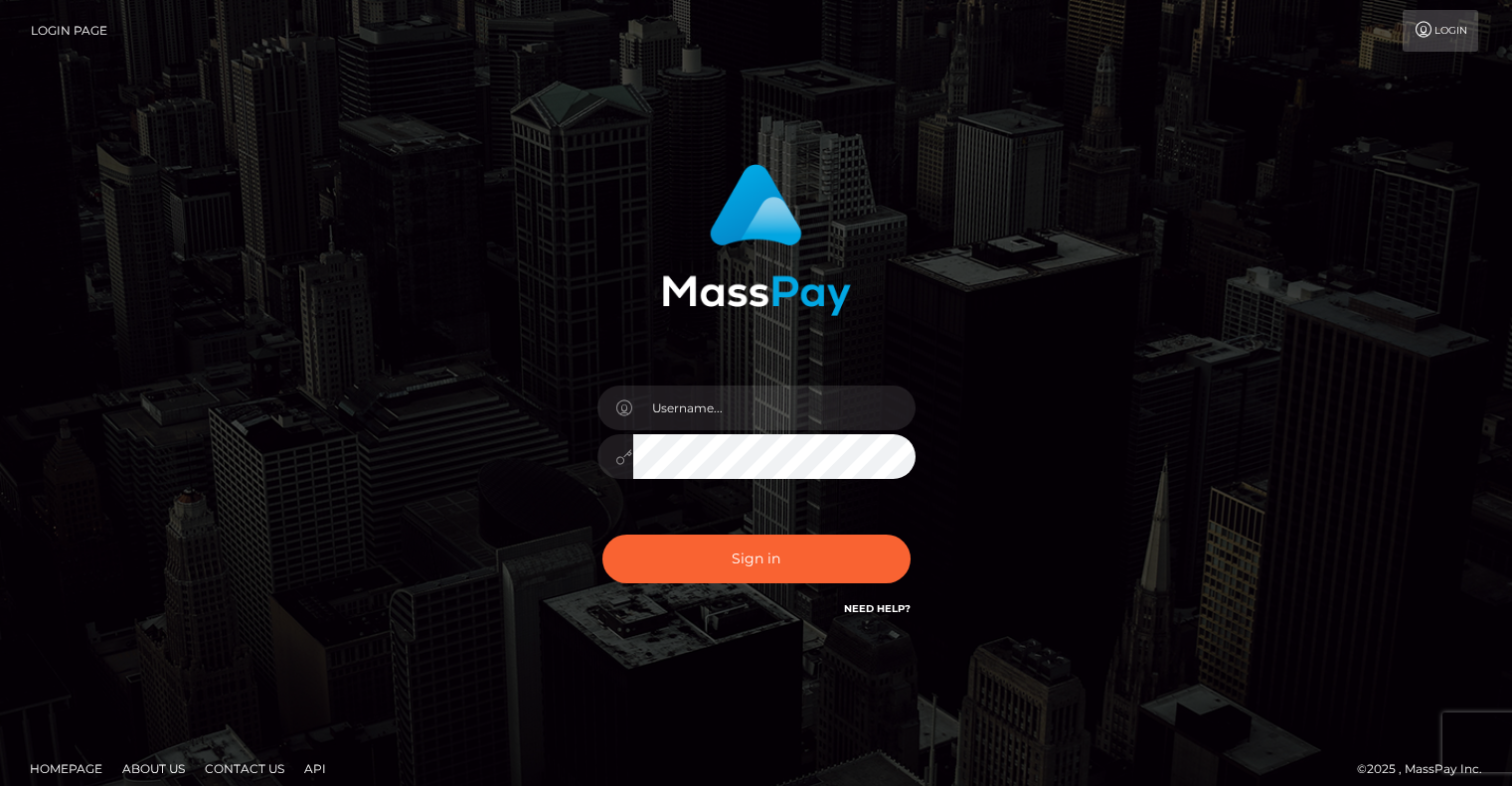 scroll, scrollTop: 0, scrollLeft: 0, axis: both 